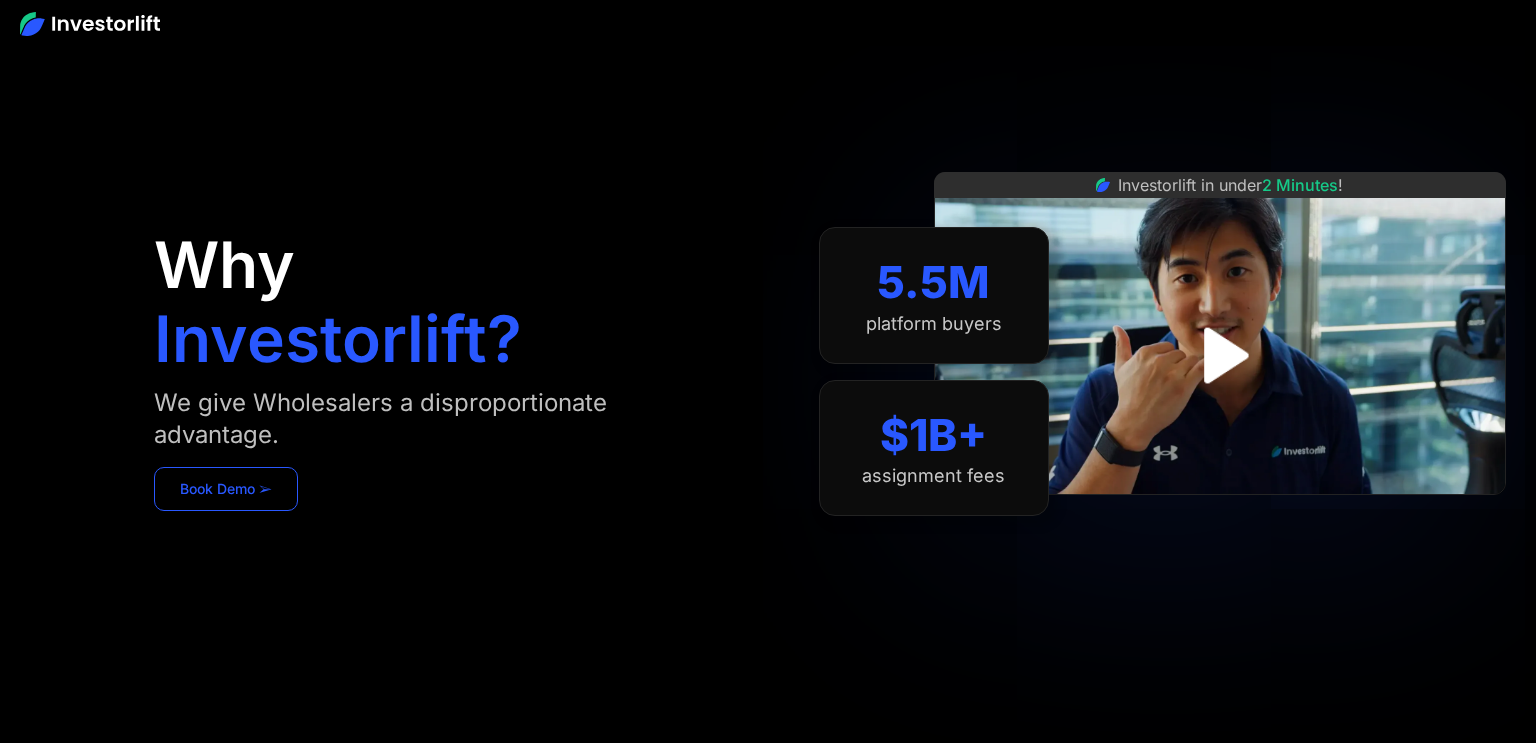scroll, scrollTop: 0, scrollLeft: 0, axis: both 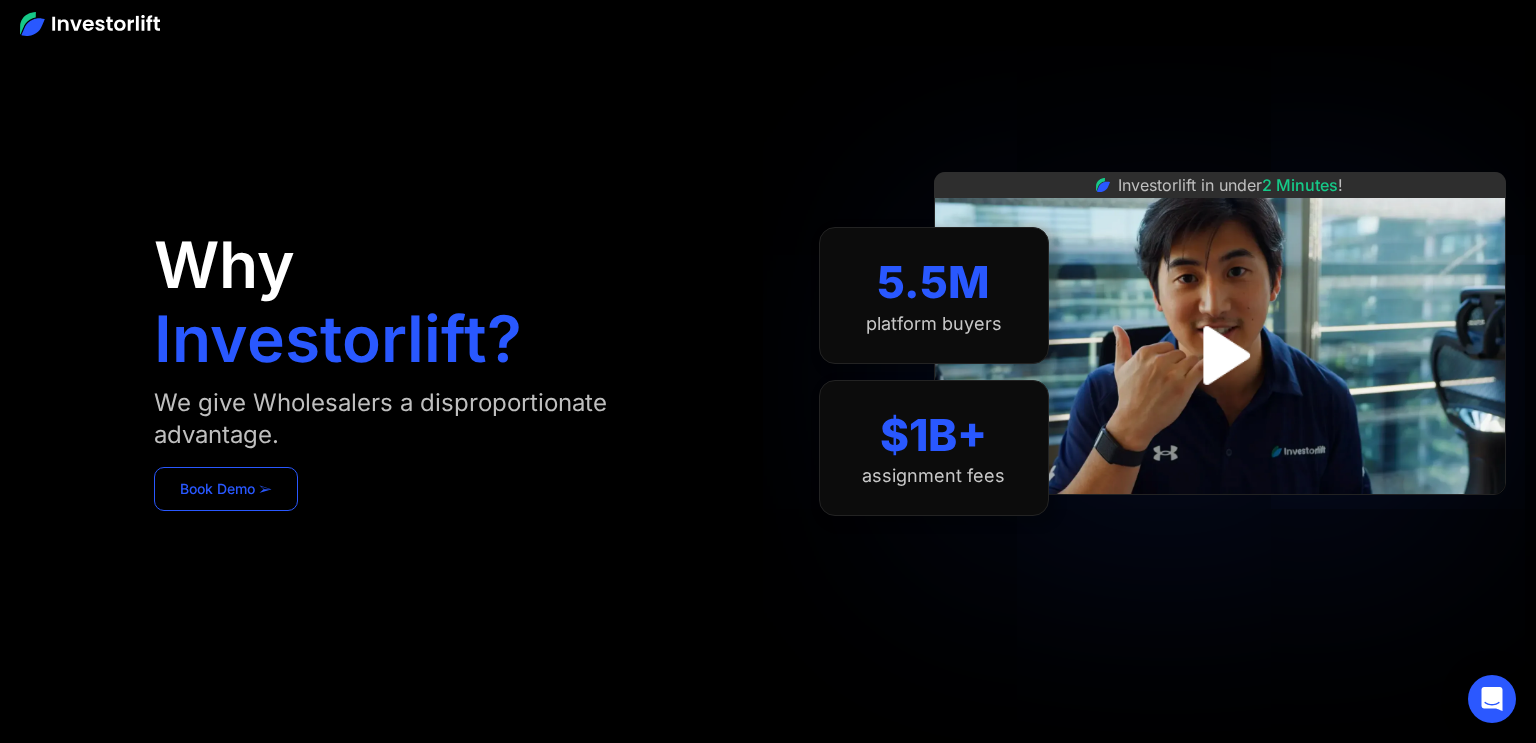 click on "Book Demo ➢" at bounding box center [226, 489] 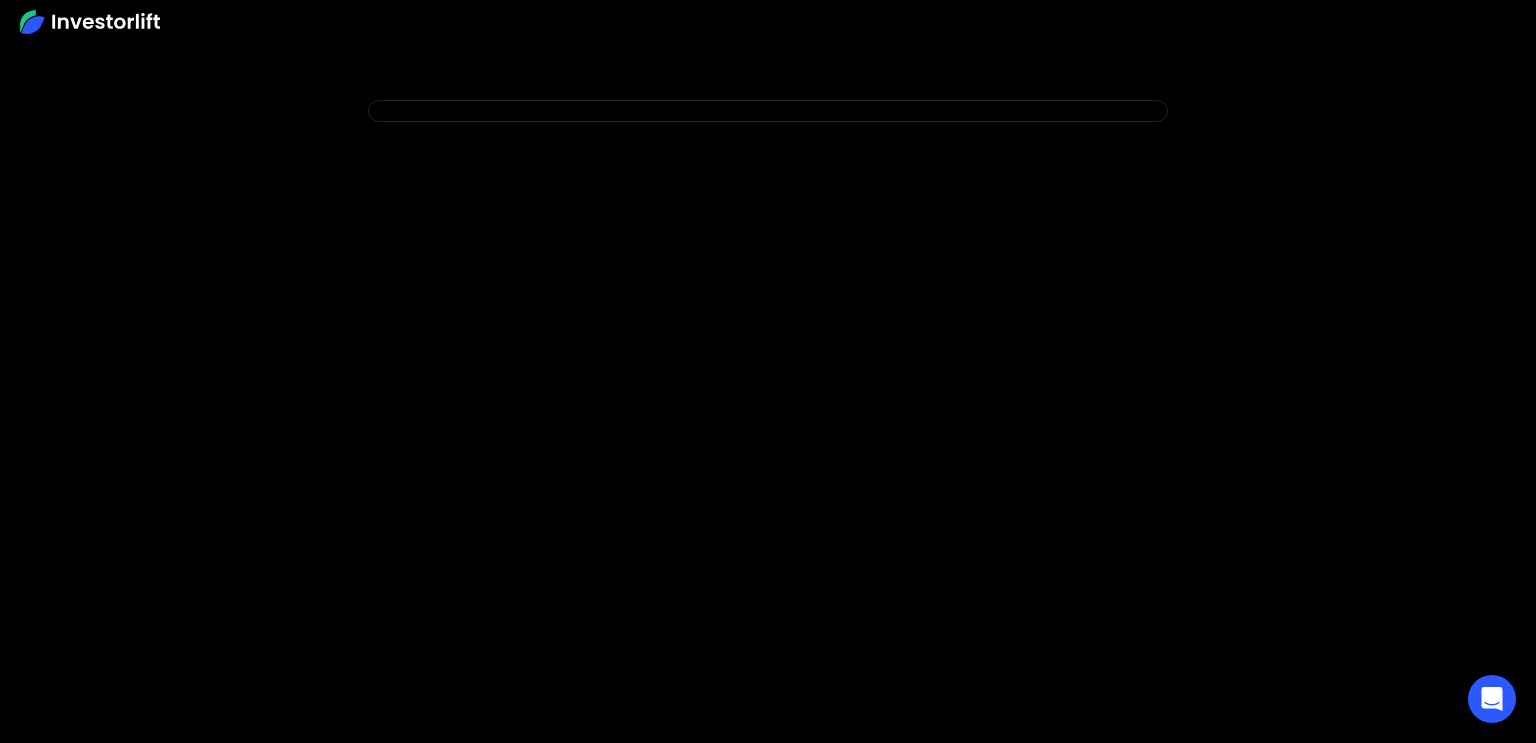 scroll, scrollTop: 0, scrollLeft: 0, axis: both 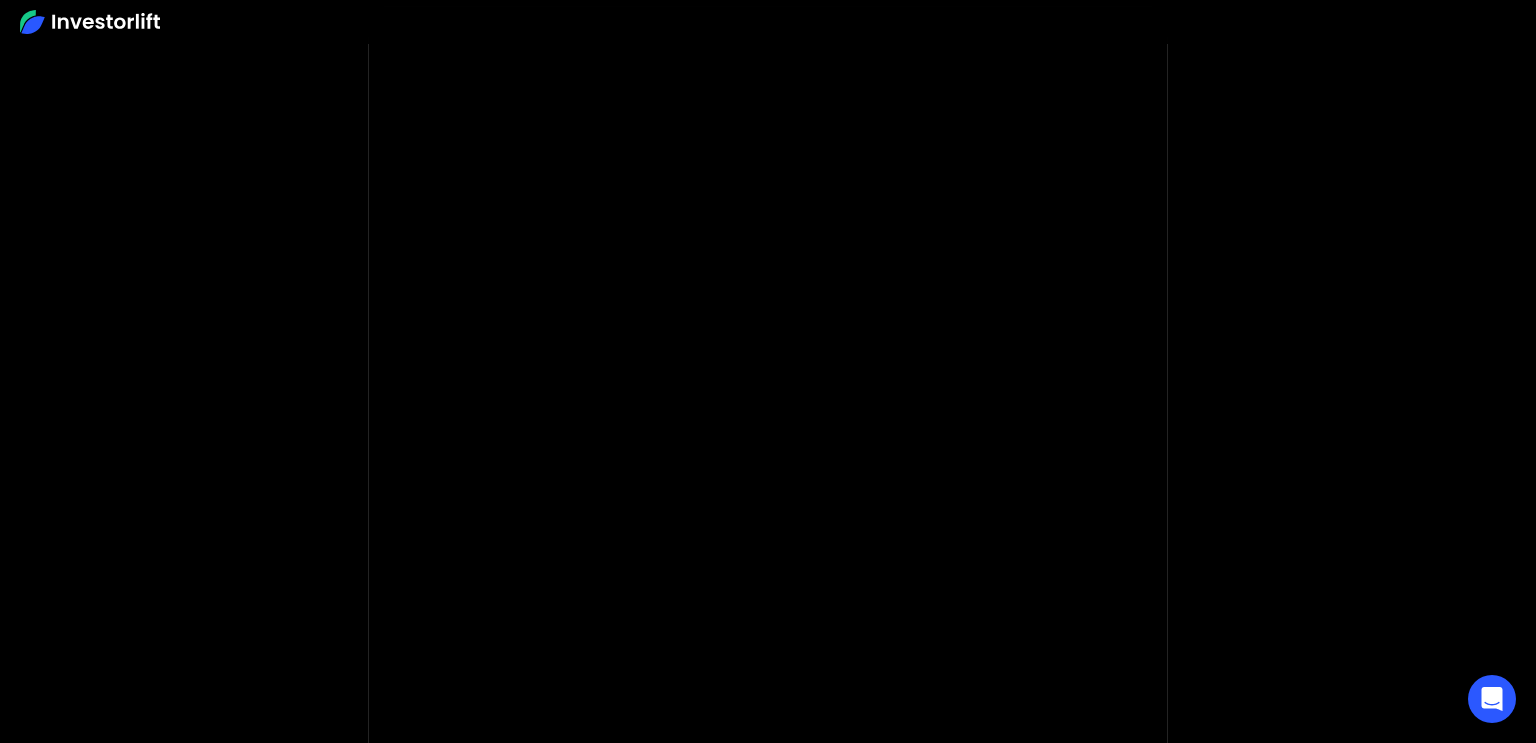 click on "* Important: Investorlift requires a minimum investment of $2,000 to join. * * Important: Investorlift requires a minimum investment of $2,000 to join. Required field I'm ready to invest $2,000 into my business. Email * First Name * Last Name * Phone * Company Name * Select all that apply to your business:  * Select all that apply to your business:  Required field Wholesaler Buyer (Fix & Flipper / Buy & Hold) Realtor How many Wholesale deals have you closed in the last 6 months? * How much are you spending per month on your marketing?  * (PPL, direct mail, etc.) How many Wholesale deals do you have to sell right now? * What is your average assignment fee? * Were you referred to Investorlift by someone?  (Optional) Communication & scheduling: * Communication &amp; scheduling: Required field I agree to receive texts, calls, and emails from Investorlift. Campaign Source ******** Campaign Medium ****** Campaign Name ******** GCLID (Google Click Identifier) Campaign Term Choose Time" at bounding box center [768, 504] 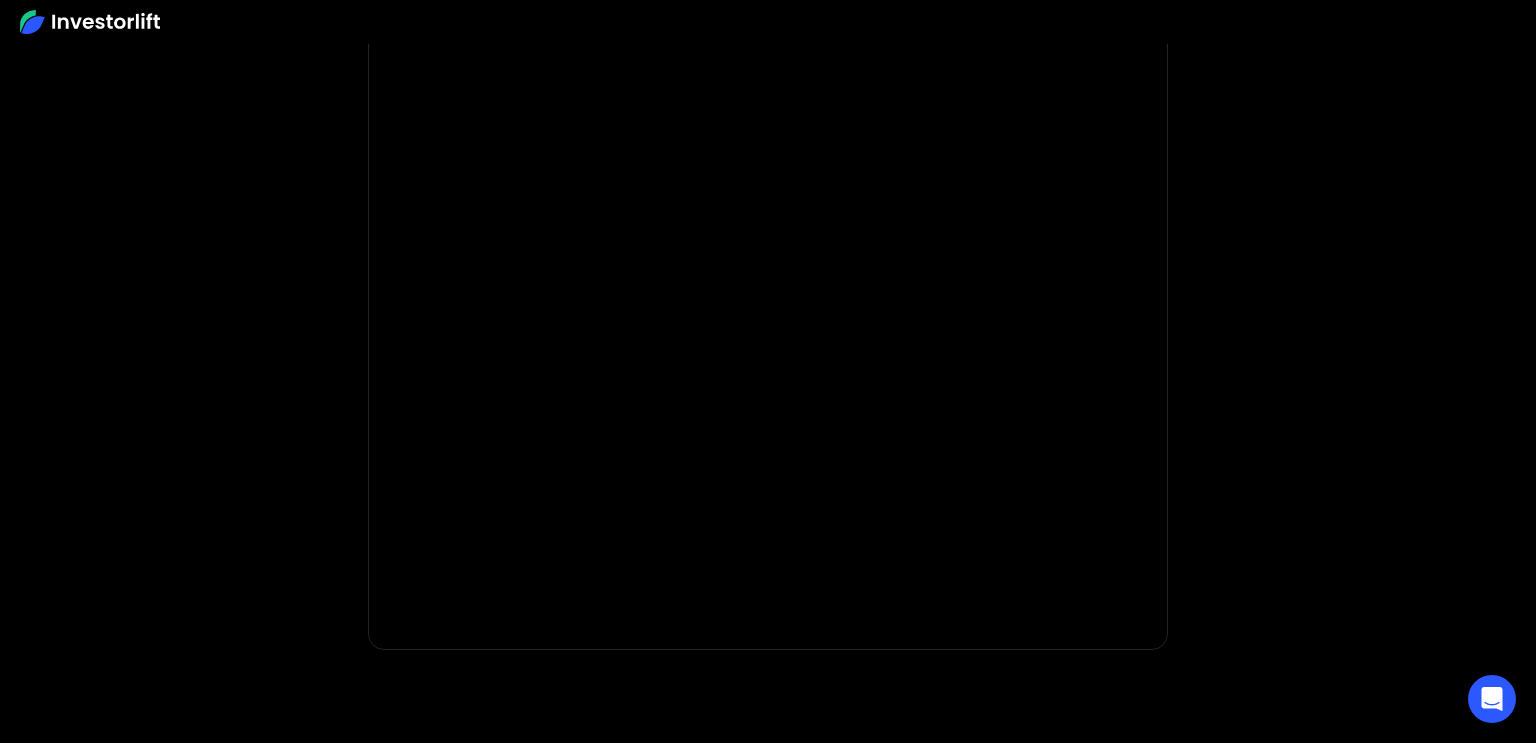 scroll, scrollTop: 453, scrollLeft: 0, axis: vertical 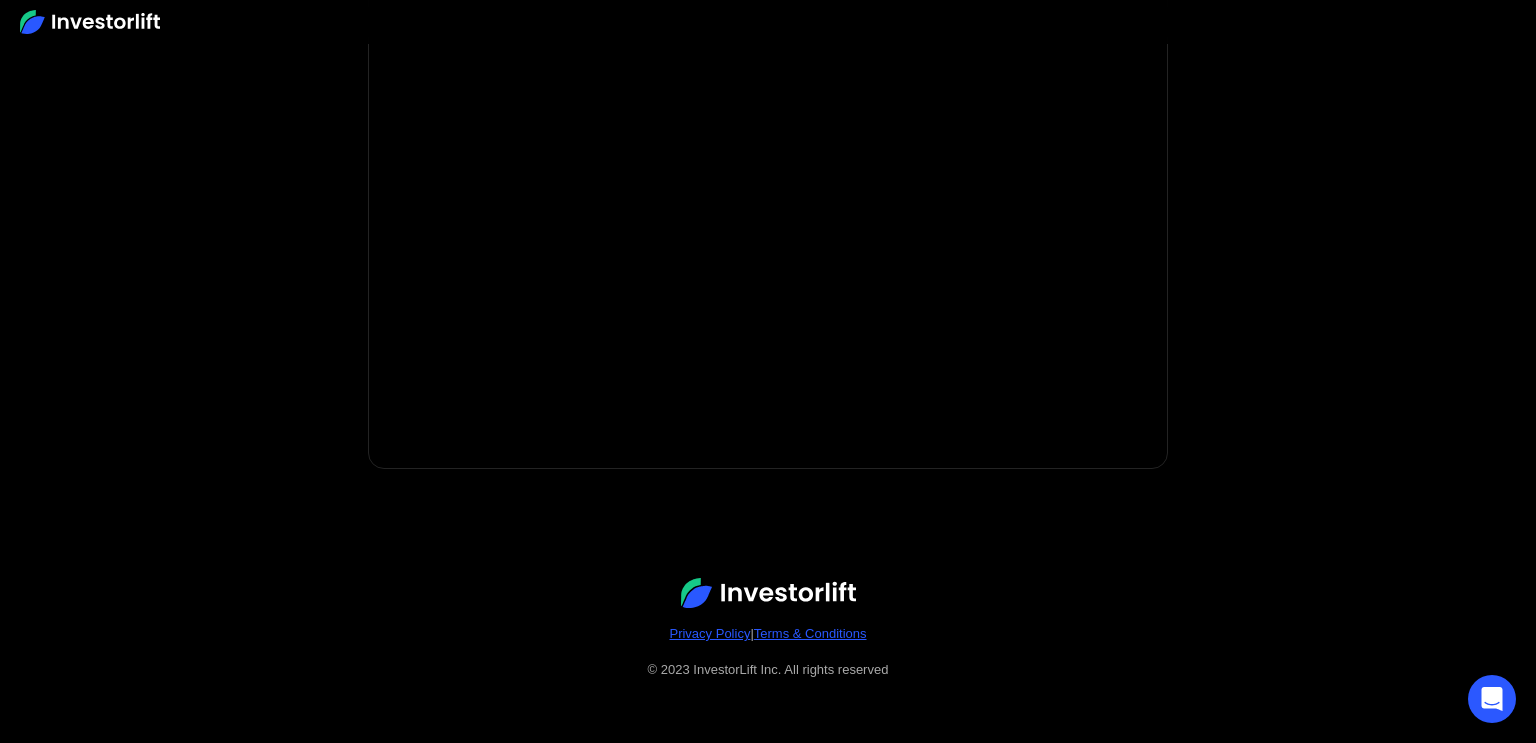click on "* Important: Investorlift requires a minimum investment of $2,000 to join. * * Important: Investorlift requires a minimum investment of $2,000 to join. Required field I'm ready to invest $2,000 into my business. Email * First Name * Last Name * Phone * Company Name * Select all that apply to your business:  * Select all that apply to your business:  Required field Wholesaler Buyer (Fix & Flipper / Buy & Hold) Realtor How many Wholesale deals have you closed in the last 6 months? * How much are you spending per month on your marketing?  * (PPL, direct mail, etc.) How many Wholesale deals do you have to sell right now? * What is your average assignment fee? * Were you referred to Investorlift by someone?  (Optional) Communication & scheduling: * Communication &amp; scheduling: Required field I agree to receive texts, calls, and emails from Investorlift. Campaign Source ******** Campaign Medium ****** Campaign Name ******** GCLID (Google Click Identifier) Campaign Term Choose Time" at bounding box center [768, 145] 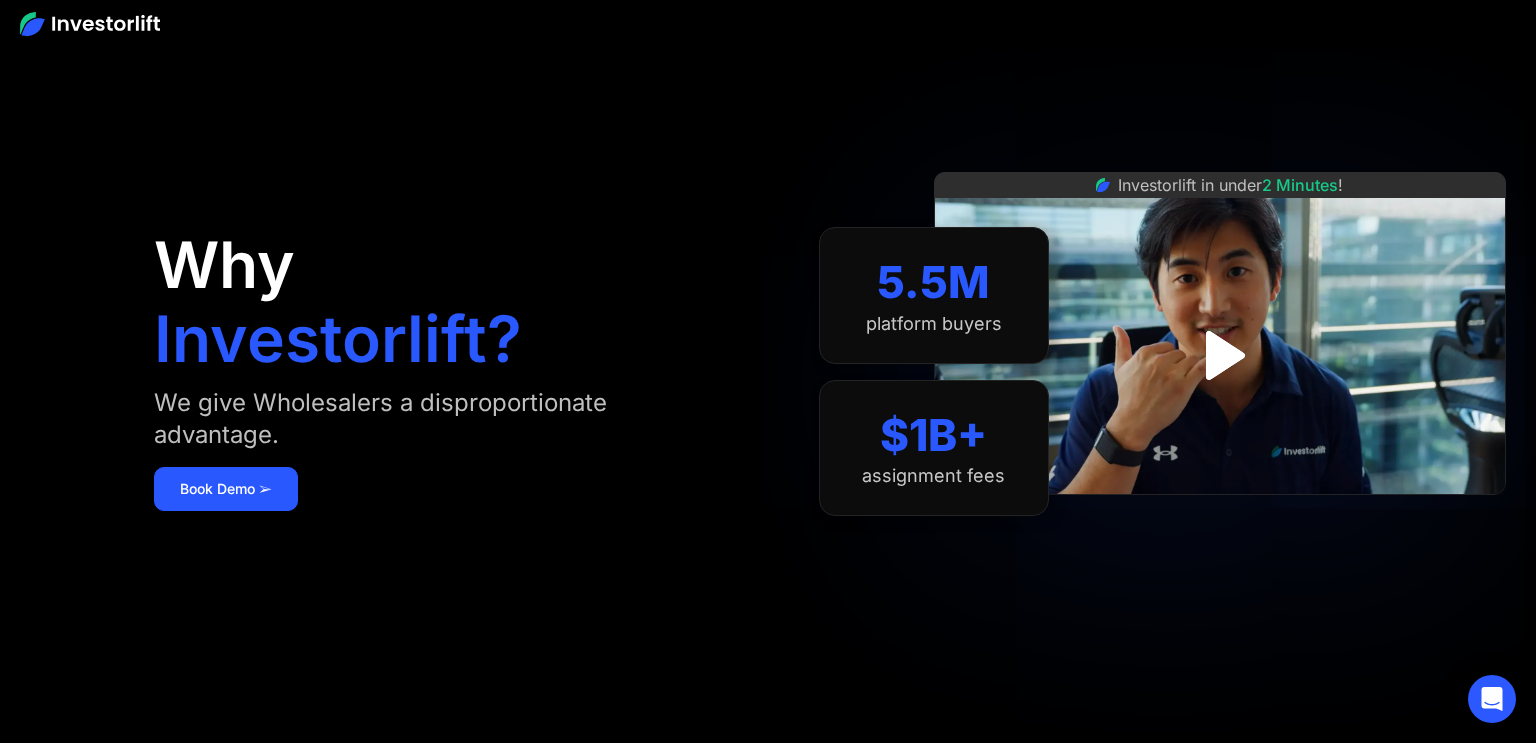 scroll, scrollTop: 0, scrollLeft: 0, axis: both 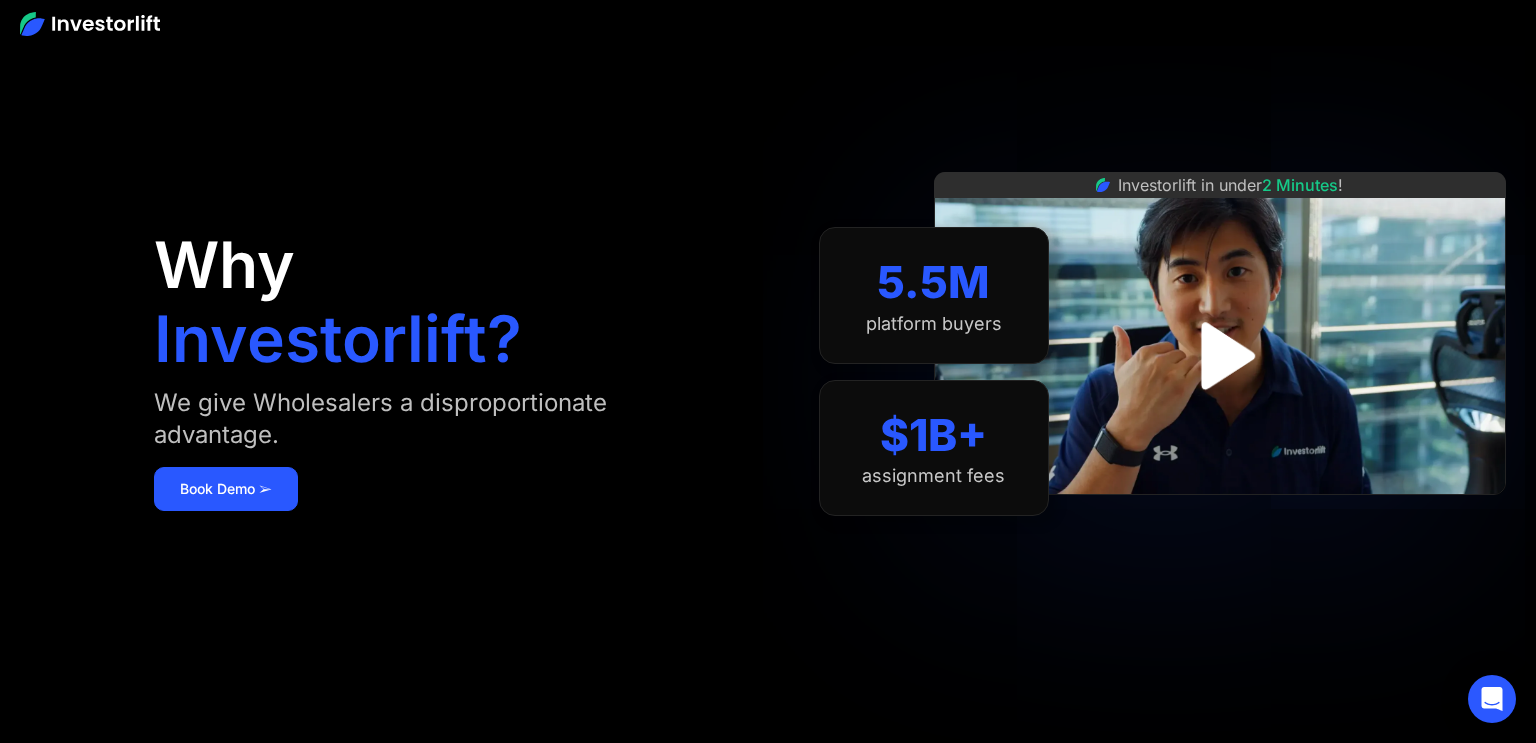 click at bounding box center (1220, 356) 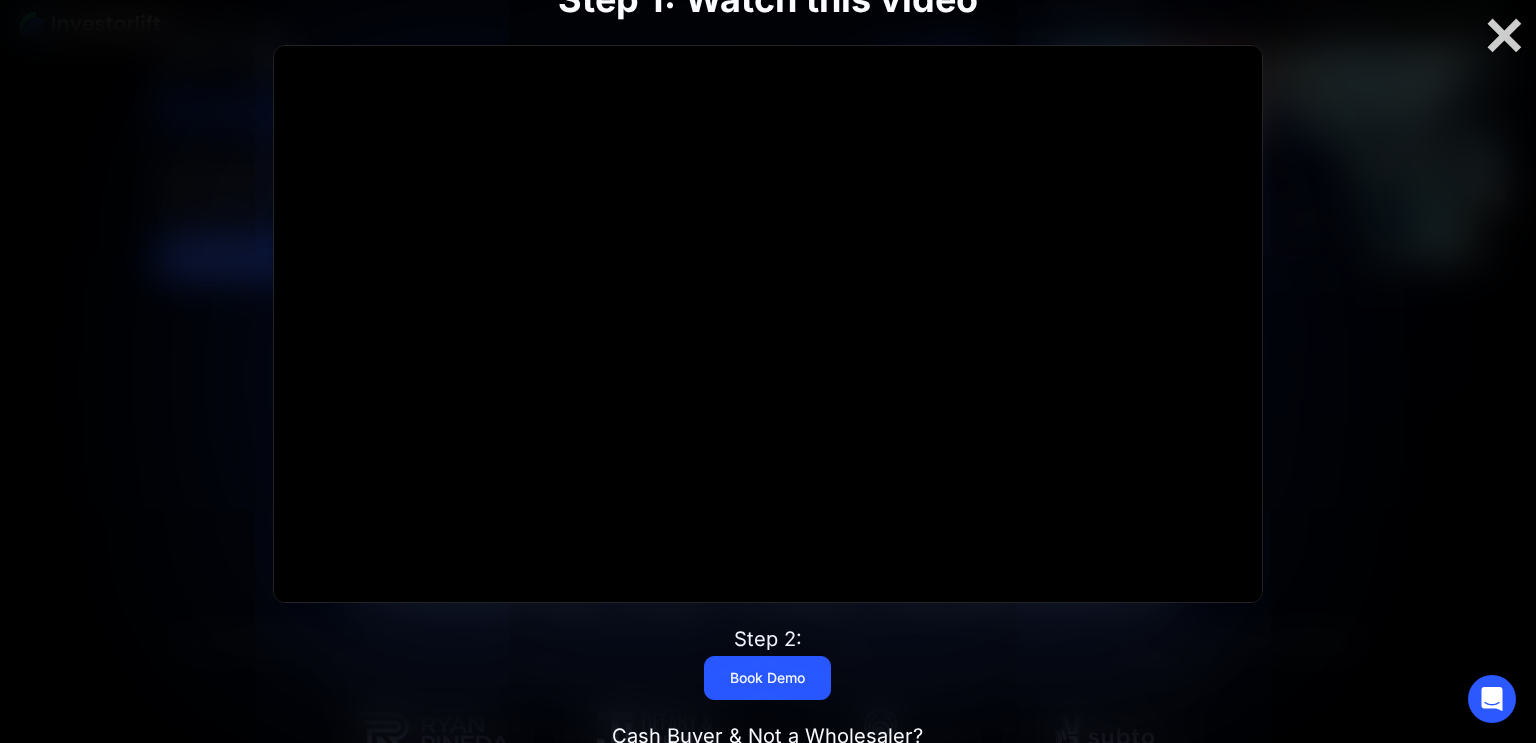 scroll, scrollTop: 447, scrollLeft: 0, axis: vertical 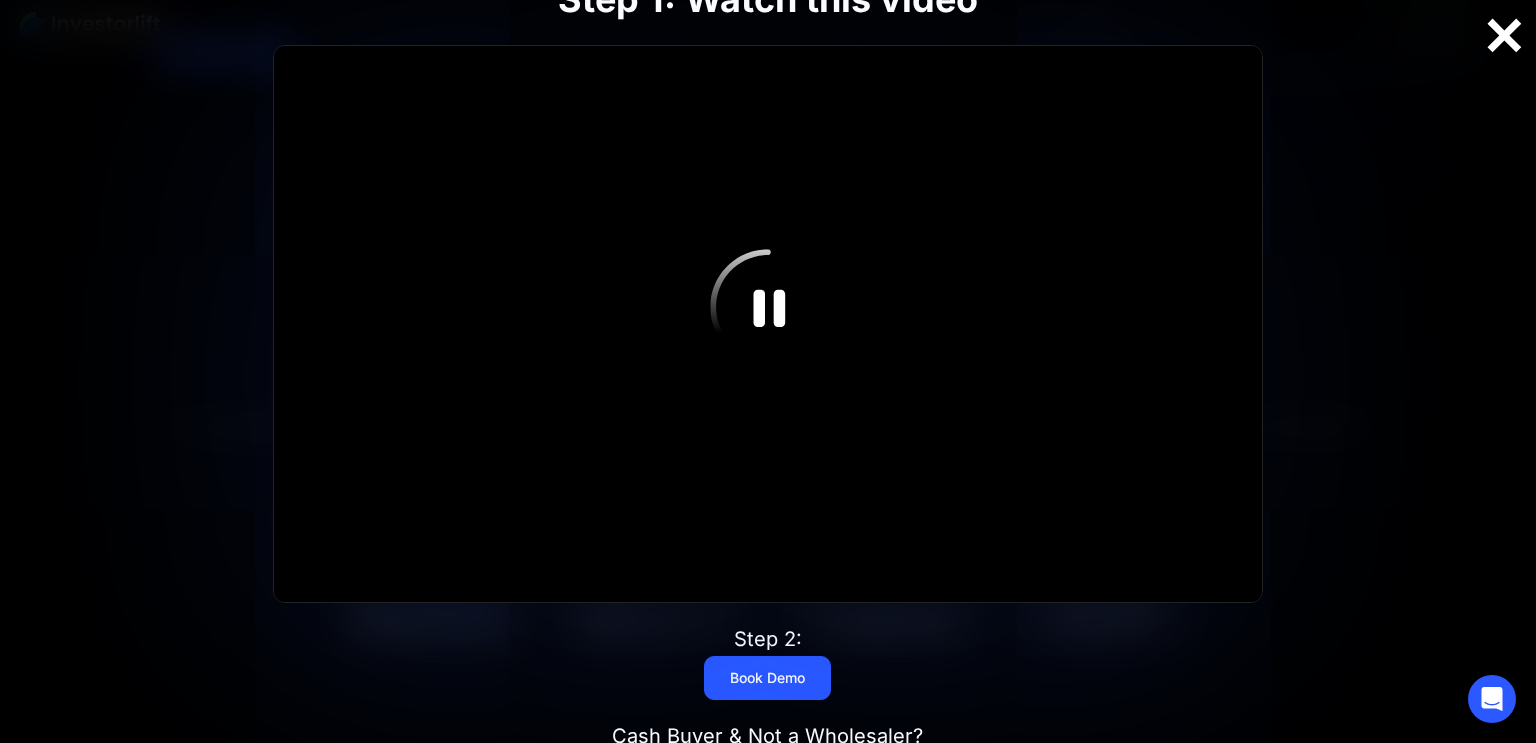 click at bounding box center (1504, 36) 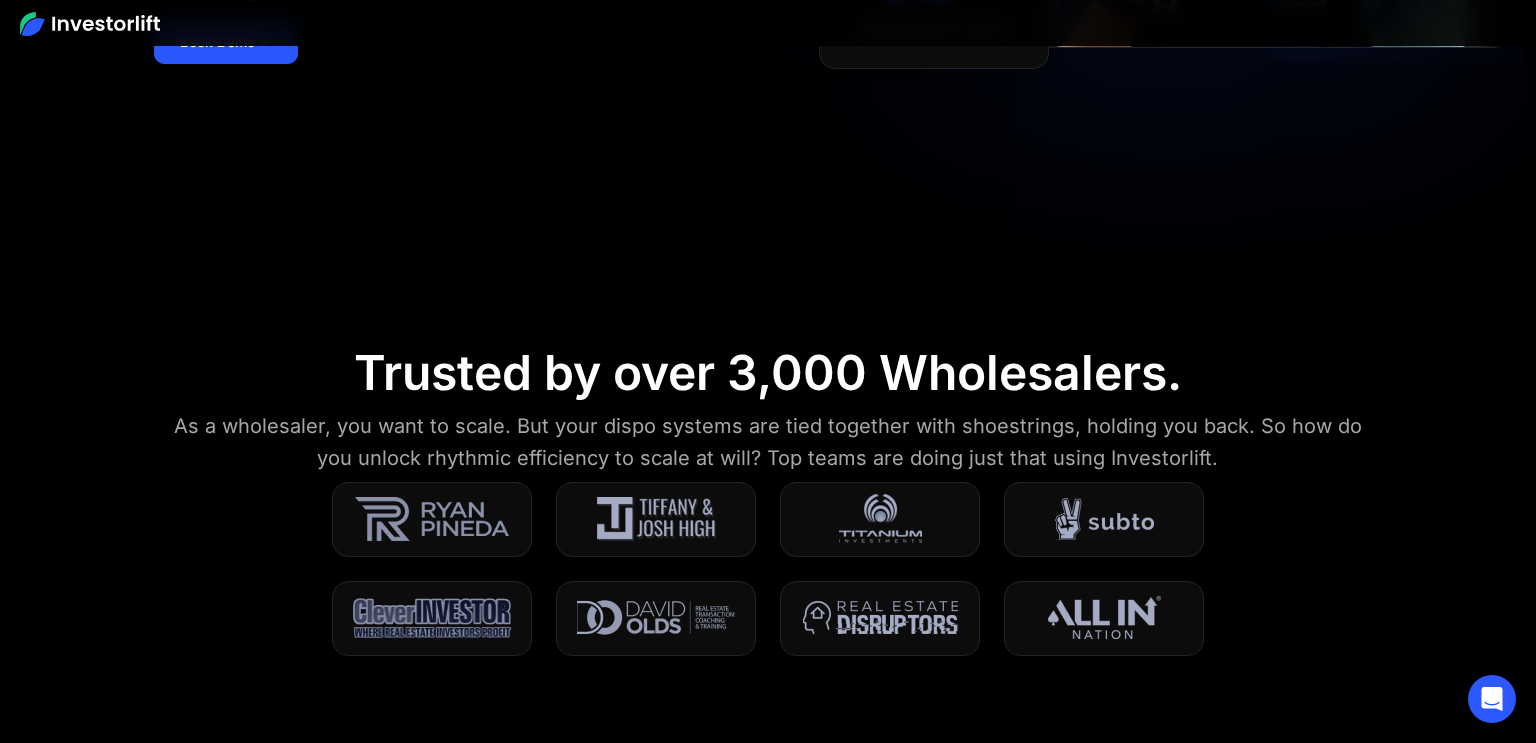 click at bounding box center (768, 23) 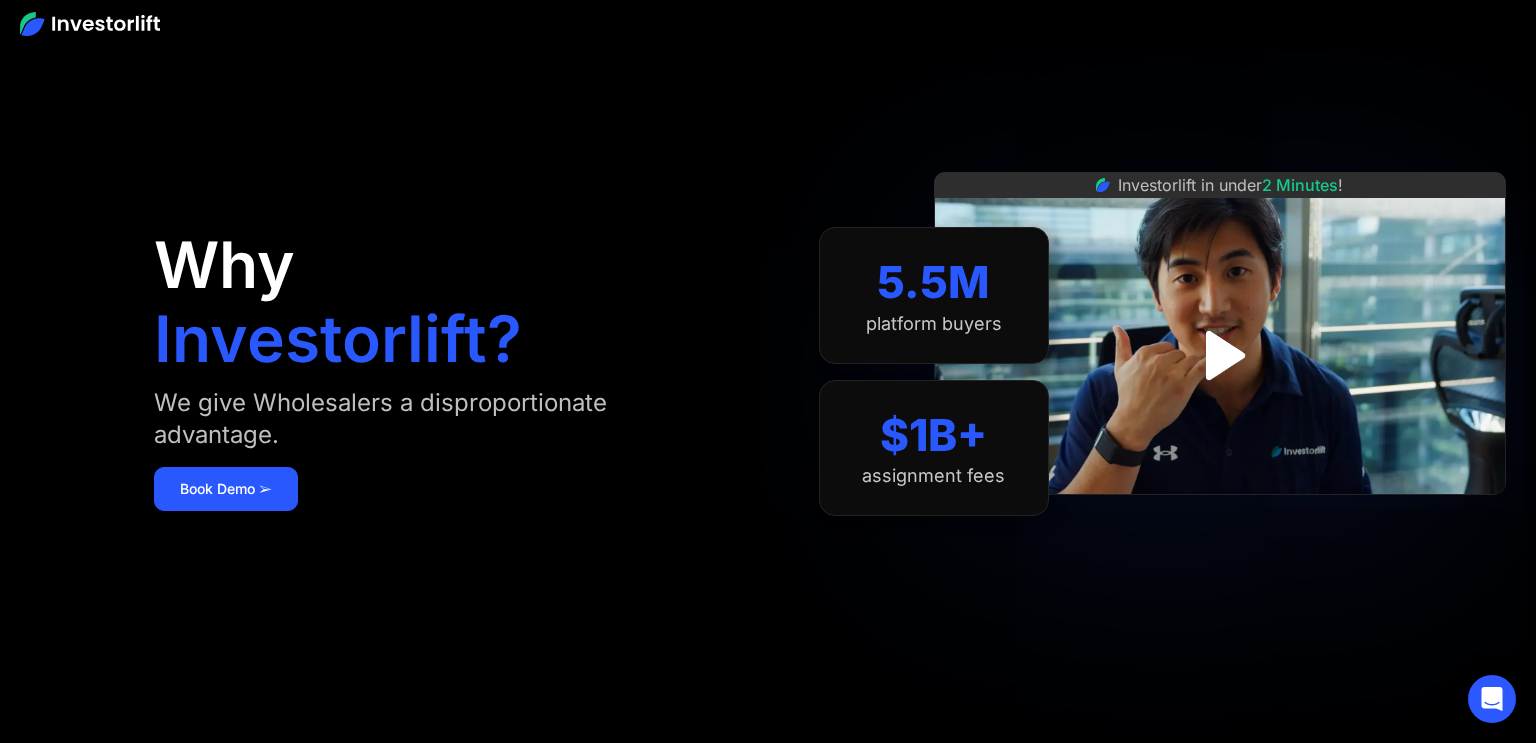 drag, startPoint x: 242, startPoint y: 497, endPoint x: 680, endPoint y: 428, distance: 443.4016 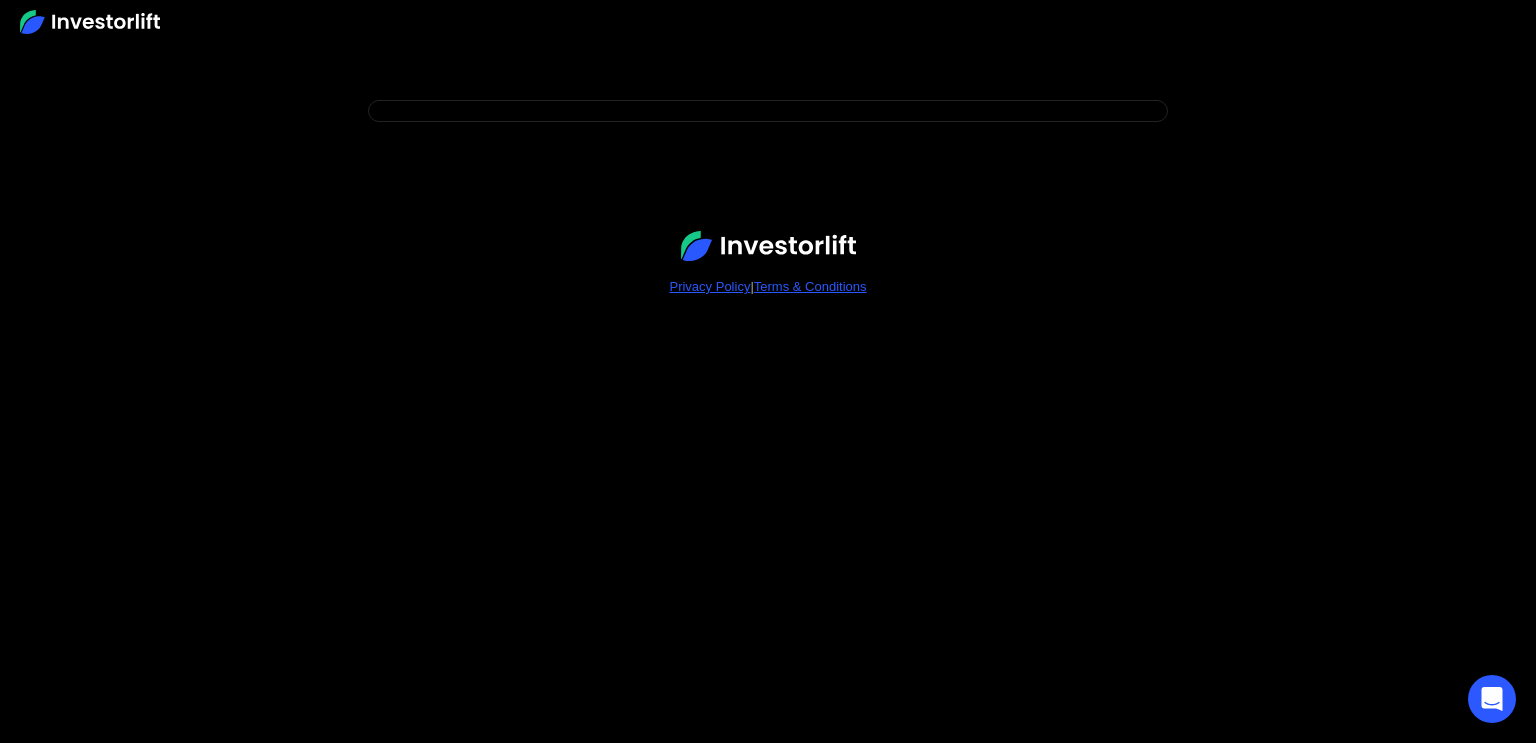 scroll, scrollTop: 0, scrollLeft: 0, axis: both 